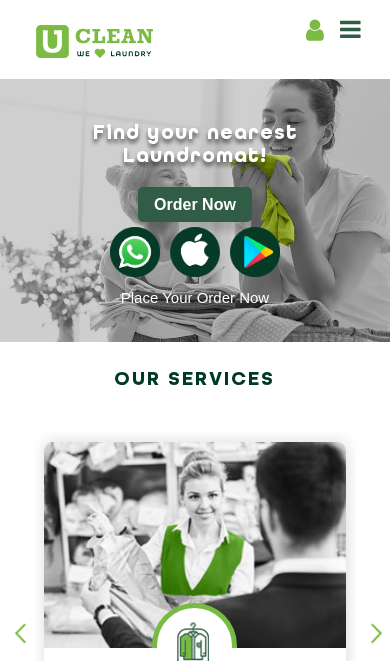 scroll, scrollTop: 0, scrollLeft: 0, axis: both 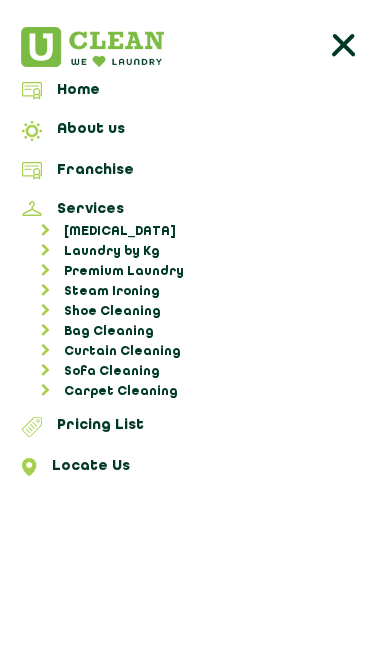 click on "Carpet Cleaning" at bounding box center [205, 392] 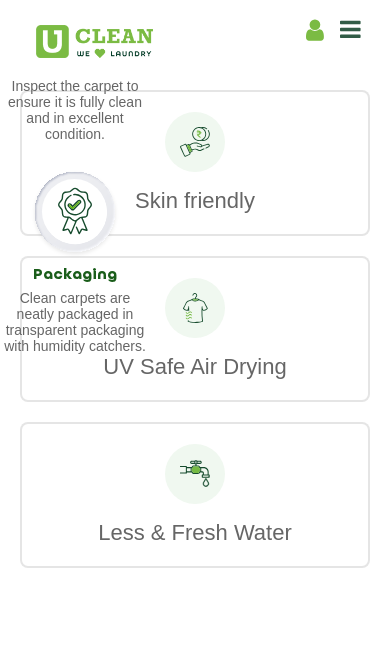 click at bounding box center [350, 29] 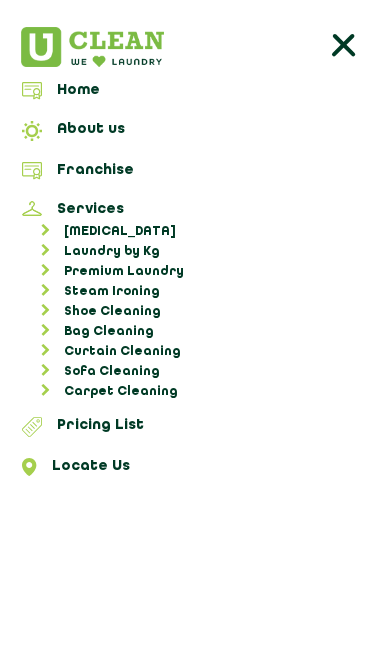 click on "[MEDICAL_DATA]" at bounding box center (205, 232) 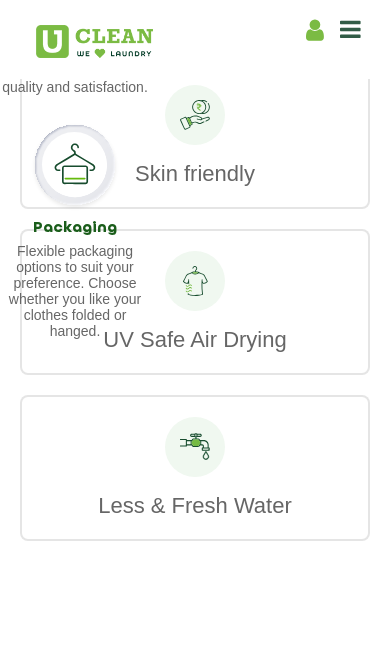 scroll, scrollTop: 8735, scrollLeft: 0, axis: vertical 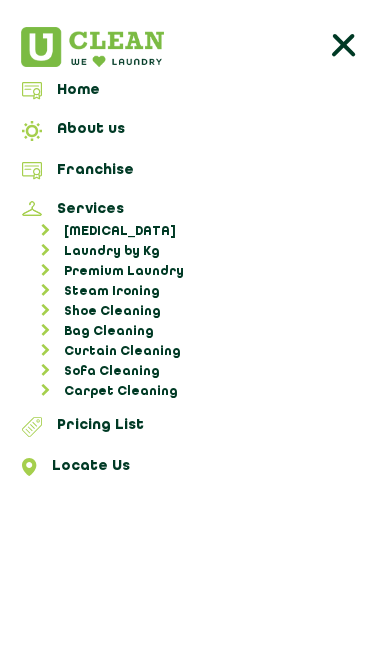 click on "Pricing List" at bounding box center (195, 430) 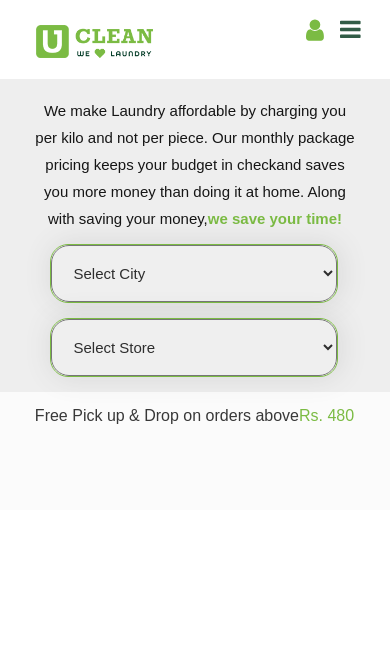 click on "Select city [GEOGRAPHIC_DATA] [GEOGRAPHIC_DATA] [GEOGRAPHIC_DATA] [GEOGRAPHIC_DATA] [GEOGRAPHIC_DATA] [GEOGRAPHIC_DATA] [GEOGRAPHIC_DATA] - [GEOGRAPHIC_DATA] Select [GEOGRAPHIC_DATA] [GEOGRAPHIC_DATA] [GEOGRAPHIC_DATA] [GEOGRAPHIC_DATA] [GEOGRAPHIC_DATA] [GEOGRAPHIC_DATA] [GEOGRAPHIC_DATA] [GEOGRAPHIC_DATA] [GEOGRAPHIC_DATA] [GEOGRAPHIC_DATA] [GEOGRAPHIC_DATA] [GEOGRAPHIC_DATA] [GEOGRAPHIC_DATA] [GEOGRAPHIC_DATA] [GEOGRAPHIC_DATA] [GEOGRAPHIC_DATA] [GEOGRAPHIC_DATA] [GEOGRAPHIC_DATA] [GEOGRAPHIC_DATA] [GEOGRAPHIC_DATA] [GEOGRAPHIC_DATA] [GEOGRAPHIC_DATA] [GEOGRAPHIC_DATA] [GEOGRAPHIC_DATA] [GEOGRAPHIC_DATA] [GEOGRAPHIC_DATA] [GEOGRAPHIC_DATA] [GEOGRAPHIC_DATA] [GEOGRAPHIC_DATA] [GEOGRAPHIC_DATA] [GEOGRAPHIC_DATA] [GEOGRAPHIC_DATA] [GEOGRAPHIC_DATA] [GEOGRAPHIC_DATA] [GEOGRAPHIC_DATA] [GEOGRAPHIC_DATA] [GEOGRAPHIC_DATA] [GEOGRAPHIC_DATA] [GEOGRAPHIC_DATA] [GEOGRAPHIC_DATA] [GEOGRAPHIC_DATA] [GEOGRAPHIC_DATA] [GEOGRAPHIC_DATA] [GEOGRAPHIC_DATA] [GEOGRAPHIC_DATA] [GEOGRAPHIC_DATA] [GEOGRAPHIC_DATA] [GEOGRAPHIC_DATA] [GEOGRAPHIC_DATA] [GEOGRAPHIC_DATA] [GEOGRAPHIC_DATA] [GEOGRAPHIC_DATA] [GEOGRAPHIC_DATA] [GEOGRAPHIC_DATA] [GEOGRAPHIC_DATA] [GEOGRAPHIC_DATA] [GEOGRAPHIC_DATA] [GEOGRAPHIC_DATA] [GEOGRAPHIC_DATA] [GEOGRAPHIC_DATA] [GEOGRAPHIC_DATA] [GEOGRAPHIC_DATA] [GEOGRAPHIC_DATA] [GEOGRAPHIC_DATA] [GEOGRAPHIC_DATA] [GEOGRAPHIC_DATA] [GEOGRAPHIC_DATA] [GEOGRAPHIC_DATA] [GEOGRAPHIC_DATA] [GEOGRAPHIC_DATA] [GEOGRAPHIC_DATA] [GEOGRAPHIC_DATA] [GEOGRAPHIC_DATA] [GEOGRAPHIC_DATA] [GEOGRAPHIC_DATA] [GEOGRAPHIC_DATA] [GEOGRAPHIC_DATA] [GEOGRAPHIC_DATA] - Select [GEOGRAPHIC_DATA] [GEOGRAPHIC_DATA] [GEOGRAPHIC_DATA] [GEOGRAPHIC_DATA] [GEOGRAPHIC_DATA] [GEOGRAPHIC_DATA] [GEOGRAPHIC_DATA] [GEOGRAPHIC_DATA] [GEOGRAPHIC_DATA] [GEOGRAPHIC_DATA] [GEOGRAPHIC_DATA] [GEOGRAPHIC_DATA] [GEOGRAPHIC_DATA] [GEOGRAPHIC_DATA] [GEOGRAPHIC_DATA] [GEOGRAPHIC_DATA] [GEOGRAPHIC_DATA] [GEOGRAPHIC_DATA] [GEOGRAPHIC_DATA] [GEOGRAPHIC_DATA] [GEOGRAPHIC_DATA] [GEOGRAPHIC_DATA] [GEOGRAPHIC_DATA] [GEOGRAPHIC_DATA] [GEOGRAPHIC_DATA] [GEOGRAPHIC_DATA] [GEOGRAPHIC_DATA] [GEOGRAPHIC_DATA] [GEOGRAPHIC_DATA] [GEOGRAPHIC_DATA] [GEOGRAPHIC_DATA] [GEOGRAPHIC_DATA]" at bounding box center (194, 273) 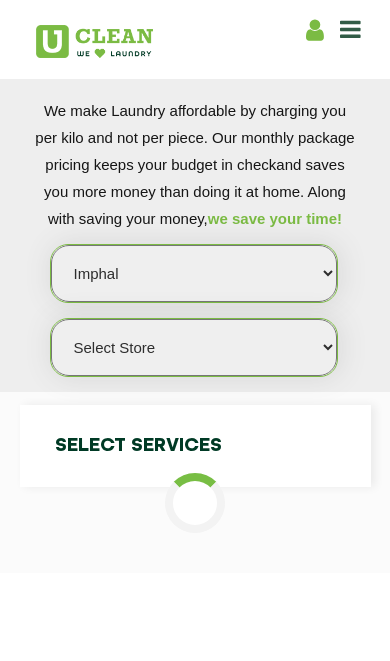click on "Free Pick up & Drop on orders above  Rs. 480  Select Services" 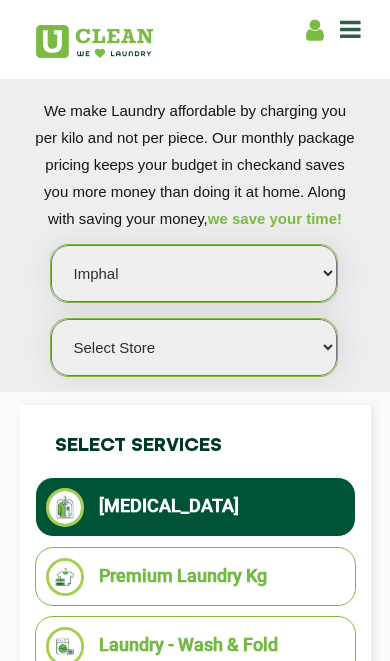 click on "Select city [GEOGRAPHIC_DATA] [GEOGRAPHIC_DATA] [GEOGRAPHIC_DATA] [GEOGRAPHIC_DATA] [GEOGRAPHIC_DATA] [GEOGRAPHIC_DATA] [GEOGRAPHIC_DATA] - [GEOGRAPHIC_DATA] Select [GEOGRAPHIC_DATA] [GEOGRAPHIC_DATA] [GEOGRAPHIC_DATA] [GEOGRAPHIC_DATA] [GEOGRAPHIC_DATA] [GEOGRAPHIC_DATA] [GEOGRAPHIC_DATA] [GEOGRAPHIC_DATA] [GEOGRAPHIC_DATA] [GEOGRAPHIC_DATA] [GEOGRAPHIC_DATA] [GEOGRAPHIC_DATA] [GEOGRAPHIC_DATA] [GEOGRAPHIC_DATA] [GEOGRAPHIC_DATA] [GEOGRAPHIC_DATA] [GEOGRAPHIC_DATA] [GEOGRAPHIC_DATA] [GEOGRAPHIC_DATA] [GEOGRAPHIC_DATA] [GEOGRAPHIC_DATA] [GEOGRAPHIC_DATA] [GEOGRAPHIC_DATA] [GEOGRAPHIC_DATA] [GEOGRAPHIC_DATA] [GEOGRAPHIC_DATA] [GEOGRAPHIC_DATA] [GEOGRAPHIC_DATA] [GEOGRAPHIC_DATA] [GEOGRAPHIC_DATA] [GEOGRAPHIC_DATA] [GEOGRAPHIC_DATA] [GEOGRAPHIC_DATA] [GEOGRAPHIC_DATA] [GEOGRAPHIC_DATA] [GEOGRAPHIC_DATA] [GEOGRAPHIC_DATA] [GEOGRAPHIC_DATA] [GEOGRAPHIC_DATA] [GEOGRAPHIC_DATA] [GEOGRAPHIC_DATA] [GEOGRAPHIC_DATA] [GEOGRAPHIC_DATA] [GEOGRAPHIC_DATA] [GEOGRAPHIC_DATA] [GEOGRAPHIC_DATA] [GEOGRAPHIC_DATA] [GEOGRAPHIC_DATA] [GEOGRAPHIC_DATA] [GEOGRAPHIC_DATA] [GEOGRAPHIC_DATA] [GEOGRAPHIC_DATA] [GEOGRAPHIC_DATA] [GEOGRAPHIC_DATA] [GEOGRAPHIC_DATA] [GEOGRAPHIC_DATA] [GEOGRAPHIC_DATA] [GEOGRAPHIC_DATA] [GEOGRAPHIC_DATA] [GEOGRAPHIC_DATA] [GEOGRAPHIC_DATA] [GEOGRAPHIC_DATA] [GEOGRAPHIC_DATA] [GEOGRAPHIC_DATA] [GEOGRAPHIC_DATA] [GEOGRAPHIC_DATA] [GEOGRAPHIC_DATA] [GEOGRAPHIC_DATA] [GEOGRAPHIC_DATA] [GEOGRAPHIC_DATA] [GEOGRAPHIC_DATA] [GEOGRAPHIC_DATA] [GEOGRAPHIC_DATA] [GEOGRAPHIC_DATA] [GEOGRAPHIC_DATA] [GEOGRAPHIC_DATA] [GEOGRAPHIC_DATA] [GEOGRAPHIC_DATA] - Select [GEOGRAPHIC_DATA] [GEOGRAPHIC_DATA] [GEOGRAPHIC_DATA] [GEOGRAPHIC_DATA] [GEOGRAPHIC_DATA] [GEOGRAPHIC_DATA] [GEOGRAPHIC_DATA] [GEOGRAPHIC_DATA] [GEOGRAPHIC_DATA] [GEOGRAPHIC_DATA] [GEOGRAPHIC_DATA] [GEOGRAPHIC_DATA] [GEOGRAPHIC_DATA] [GEOGRAPHIC_DATA] [GEOGRAPHIC_DATA] [GEOGRAPHIC_DATA] [GEOGRAPHIC_DATA] [GEOGRAPHIC_DATA] [GEOGRAPHIC_DATA] [GEOGRAPHIC_DATA] [GEOGRAPHIC_DATA] [GEOGRAPHIC_DATA] [GEOGRAPHIC_DATA] [GEOGRAPHIC_DATA] [GEOGRAPHIC_DATA] [GEOGRAPHIC_DATA] [GEOGRAPHIC_DATA] [GEOGRAPHIC_DATA] [GEOGRAPHIC_DATA] [GEOGRAPHIC_DATA] [GEOGRAPHIC_DATA] [GEOGRAPHIC_DATA]" at bounding box center [194, 273] 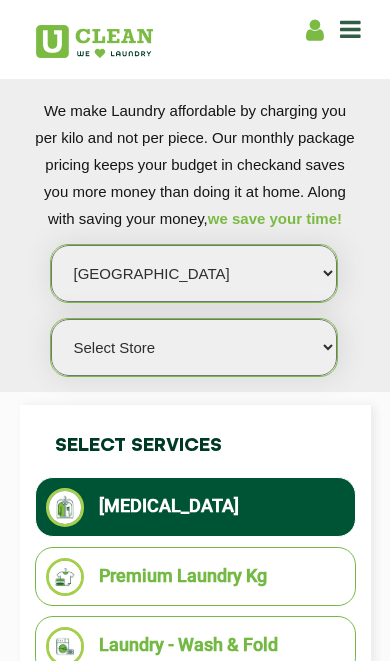 click on "Select Store UClean Narsingi UClean Nizampet UClean Sangareddy UClean Gachibowli [GEOGRAPHIC_DATA] Tellapur [GEOGRAPHIC_DATA] [GEOGRAPHIC_DATA] [PERSON_NAME][GEOGRAPHIC_DATA] [GEOGRAPHIC_DATA] Kokapet [GEOGRAPHIC_DATA] - [GEOGRAPHIC_DATA]" at bounding box center (194, 347) 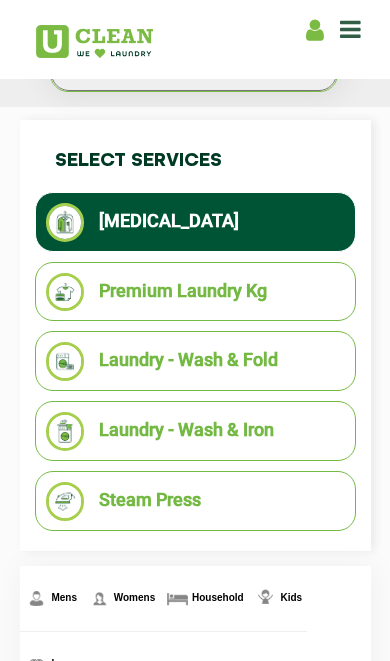 scroll, scrollTop: 286, scrollLeft: 0, axis: vertical 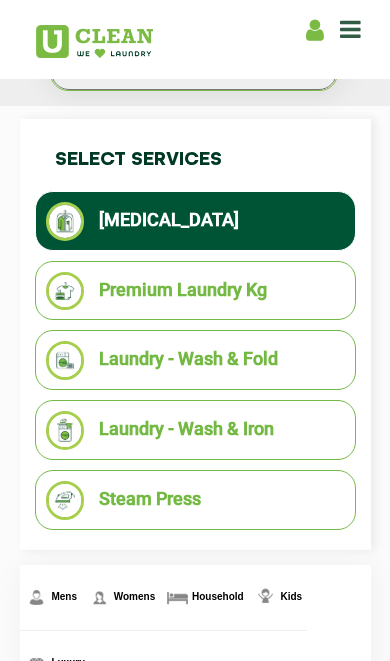 click on "Premium Laundry Kg" at bounding box center (195, 291) 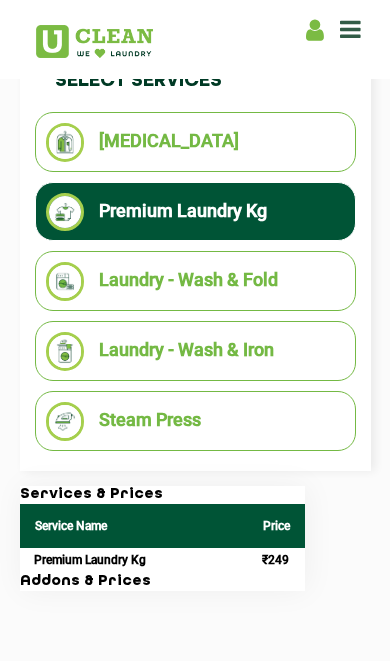 scroll, scrollTop: 395, scrollLeft: 0, axis: vertical 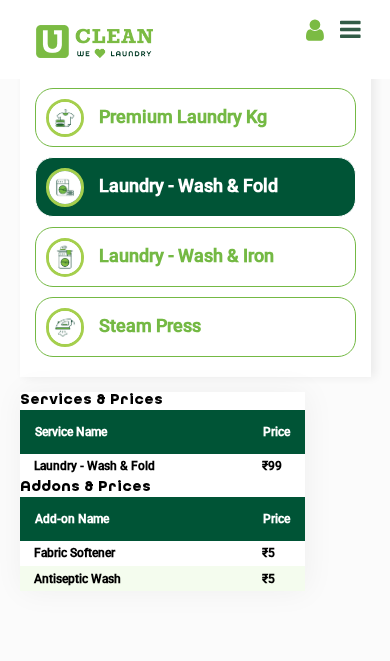 click on "Laundry - Wash & Iron" at bounding box center (195, 257) 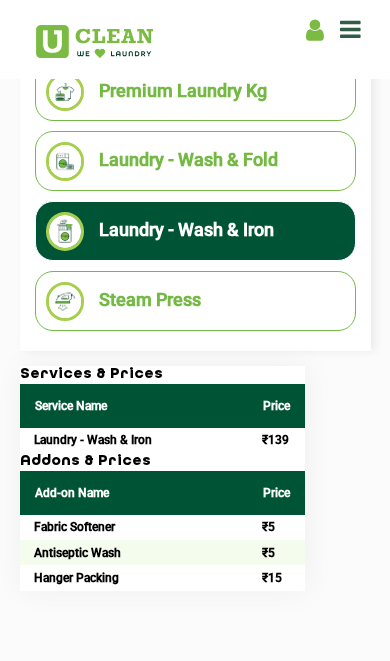 click on "Steam Press" at bounding box center (195, 301) 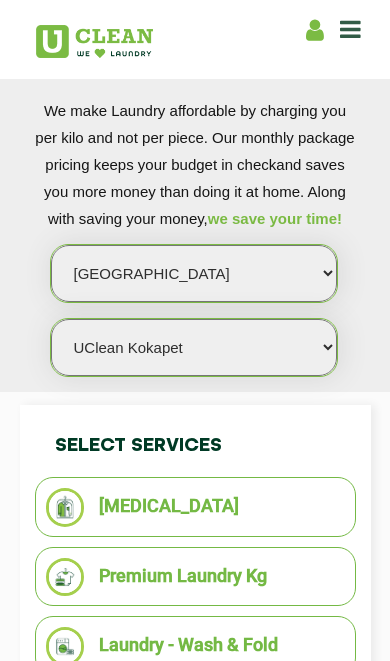 scroll, scrollTop: 0, scrollLeft: 0, axis: both 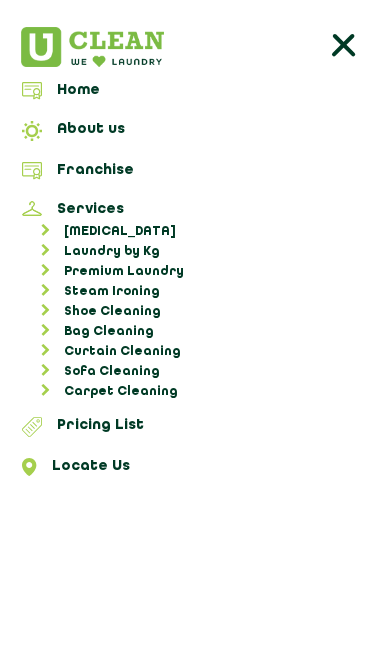 click on "Carpet Cleaning" at bounding box center (205, 392) 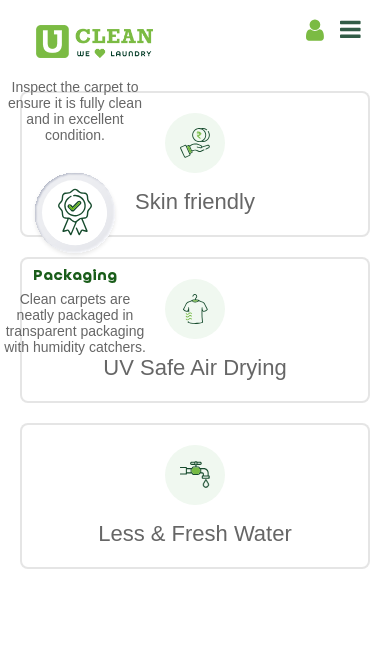 scroll, scrollTop: 7503, scrollLeft: 0, axis: vertical 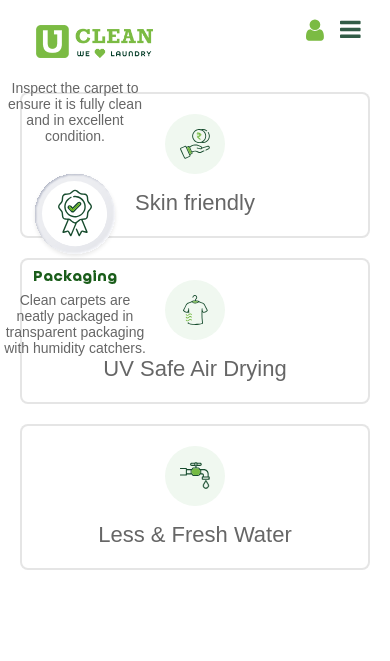 click at bounding box center (350, 29) 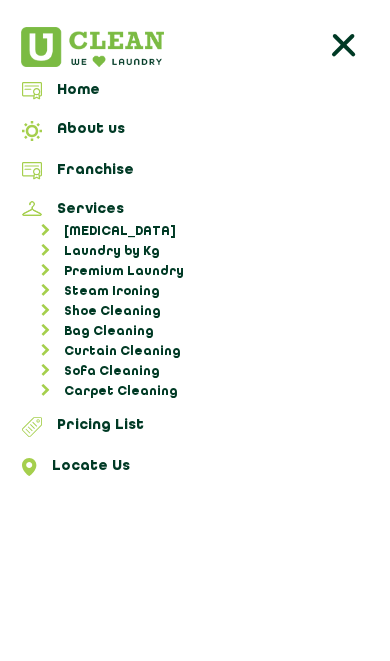 click on "Services" at bounding box center [195, 211] 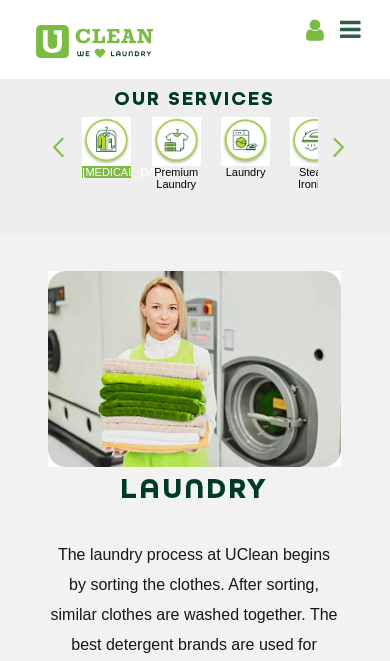 scroll, scrollTop: 0, scrollLeft: 0, axis: both 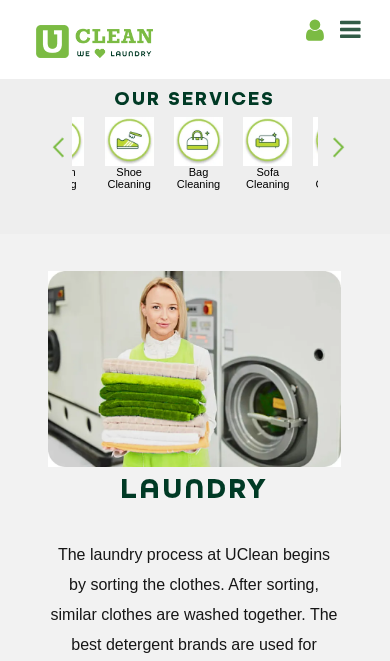 click at bounding box center (348, 164) 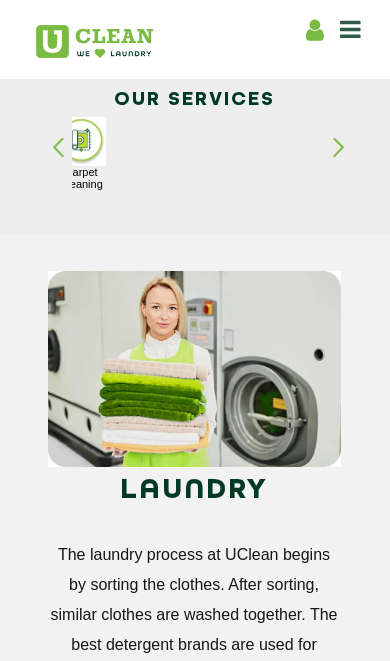 click at bounding box center [67, 164] 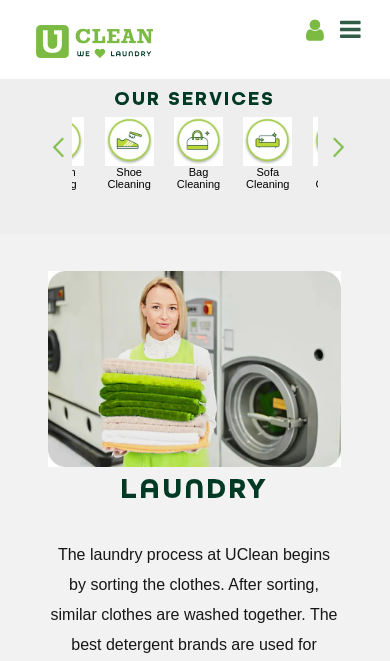 click at bounding box center [198, 141] 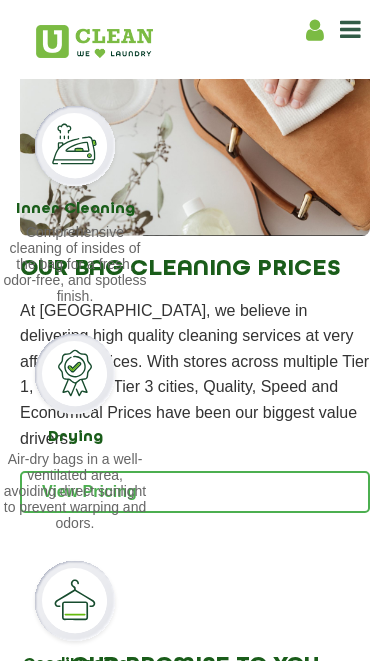 click at bounding box center (350, 30) 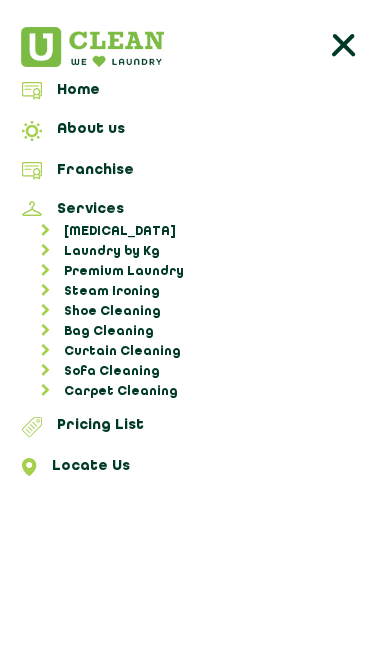 scroll, scrollTop: 5798, scrollLeft: 0, axis: vertical 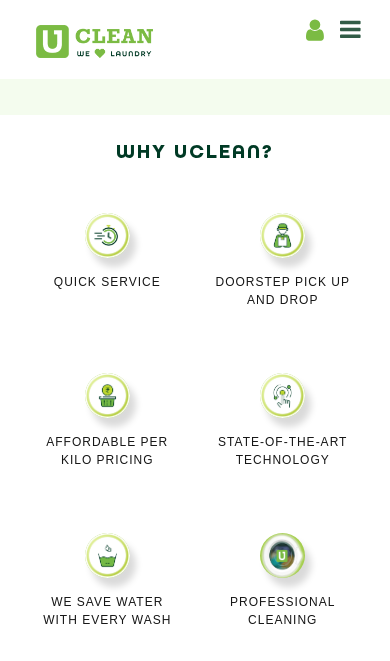 click at bounding box center (350, 29) 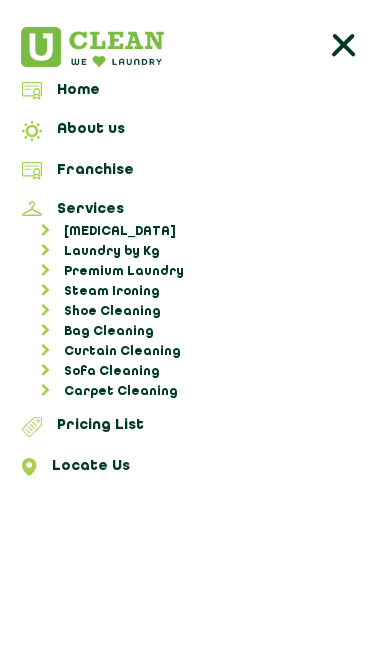 click on "Carpet Cleaning" at bounding box center (205, 392) 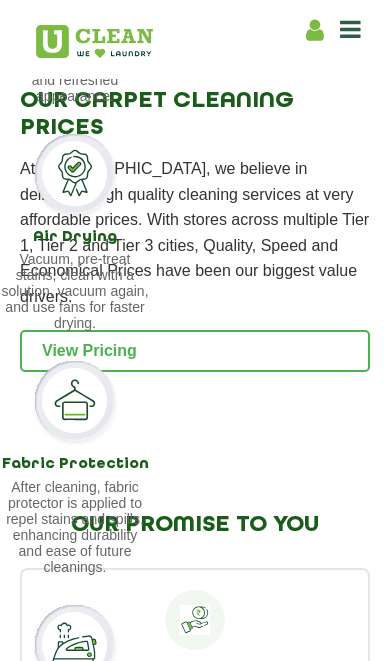 scroll, scrollTop: 7030, scrollLeft: 0, axis: vertical 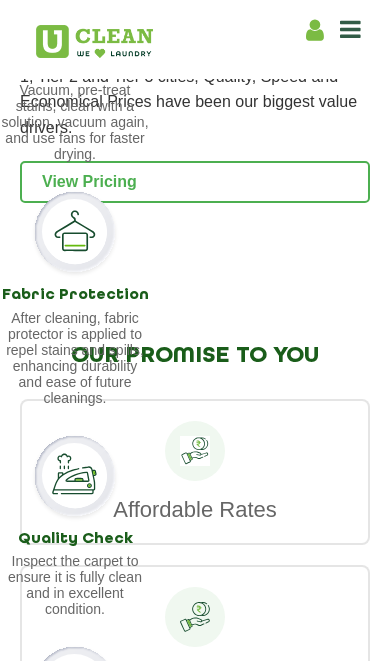 click on "Inspection Carefully examine the carpet for damage, stains, or tears and identify the optimal cleaning method. Dry Vacuuming Use a combination of steam cleaning and dry vacuuming techniques to remove dirt and debris from the fabric. Stain Treatment Speciality upholstery cleaning stain removal treatments done to address hard stains. Surface Cleaning Thorough deep cleaning of carpets tailored to the specific fiber blend, achieving a revitalized, stain-free, and refreshed appearance. Air Drying Vacuum, pre-treat stains, clean with a solution, vacuum again, and use fans for faster drying. Fabric Protection After cleaning, fabric protector is applied to repel stains and spills, enhancing durability and ease of future cleanings. Quality Check Inspect the carpet to ensure it is fully clean and in excellent condition. Packaging Clean carpets are neatly packaged in transparent packaging with humidity catchers." 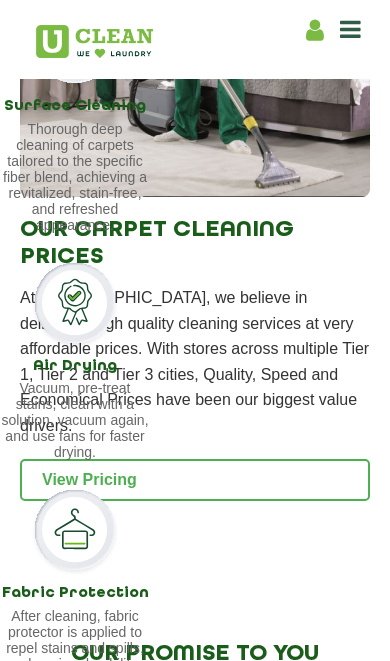 scroll, scrollTop: 6729, scrollLeft: 0, axis: vertical 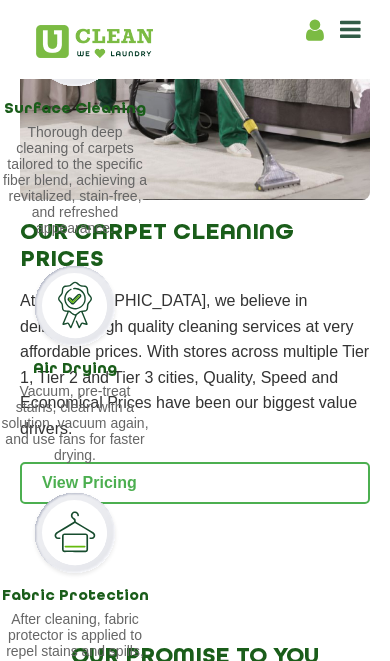 click on "Inspection Carefully examine the carpet for damage, stains, or tears and identify the optimal cleaning method. Dry Vacuuming Use a combination of steam cleaning and dry vacuuming techniques to remove dirt and debris from the fabric. Stain Treatment Speciality upholstery cleaning stain removal treatments done to address hard stains. Surface Cleaning Thorough deep cleaning of carpets tailored to the specific fiber blend, achieving a revitalized, stain-free, and refreshed appearance. Air Drying Vacuum, pre-treat stains, clean with a solution, vacuum again, and use fans for faster drying. Fabric Protection After cleaning, fabric protector is applied to repel stains and spills, enhancing durability and ease of future cleanings. Quality Check Inspect the carpet to ensure it is fully clean and in excellent condition. Packaging Clean carpets are neatly packaged in transparent packaging with humidity catchers." 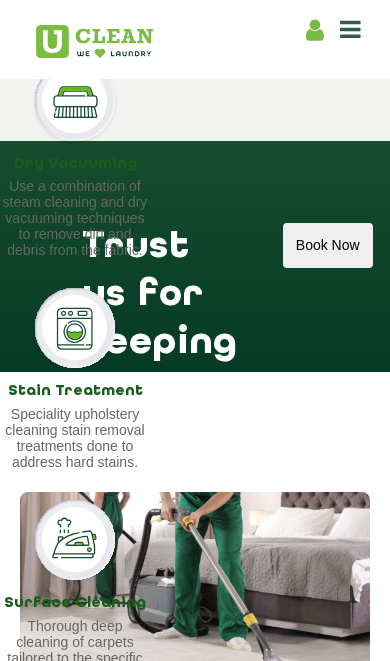 scroll, scrollTop: 6238, scrollLeft: 0, axis: vertical 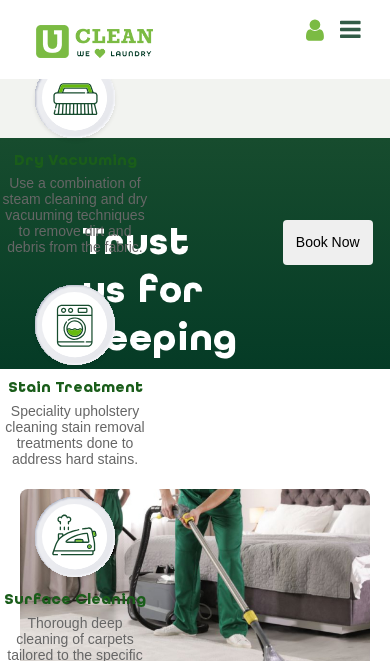 click on "Inspection Carefully examine the carpet for damage, stains, or tears and identify the optimal cleaning method. Dry Vacuuming Use a combination of steam cleaning and dry vacuuming techniques to remove dirt and debris from the fabric. Stain Treatment Speciality upholstery cleaning stain removal treatments done to address hard stains. Surface Cleaning Thorough deep cleaning of carpets tailored to the specific fiber blend, achieving a revitalized, stain-free, and refreshed appearance. Air Drying Vacuum, pre-treat stains, clean with a solution, vacuum again, and use fans for faster drying. Fabric Protection After cleaning, fabric protector is applied to repel stains and spills, enhancing durability and ease of future cleanings. Quality Check Inspect the carpet to ensure it is fully clean and in excellent condition. Packaging Clean carpets are neatly packaged in transparent packaging with humidity catchers." 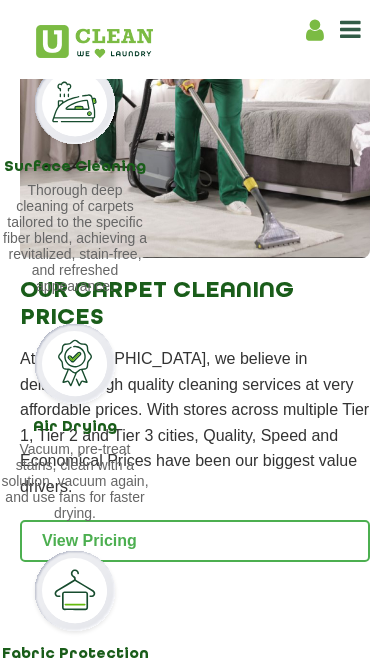 scroll, scrollTop: 6671, scrollLeft: 0, axis: vertical 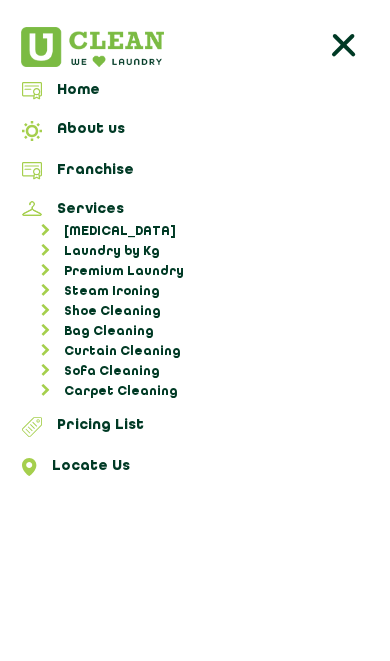 click on "Locate Us" at bounding box center (195, 470) 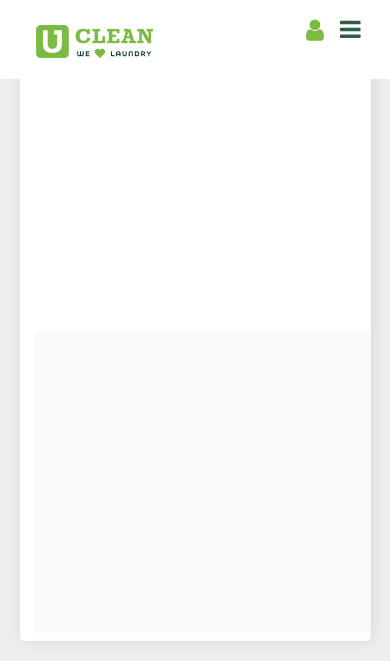 scroll, scrollTop: 413, scrollLeft: 0, axis: vertical 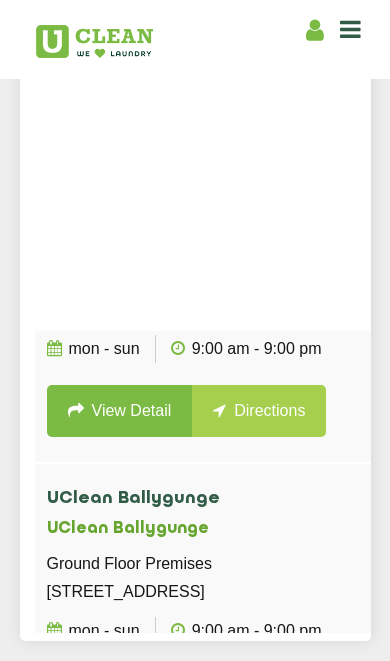 click at bounding box center (350, 29) 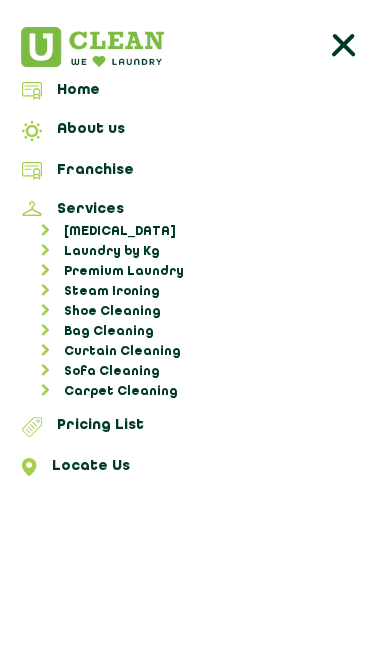 click 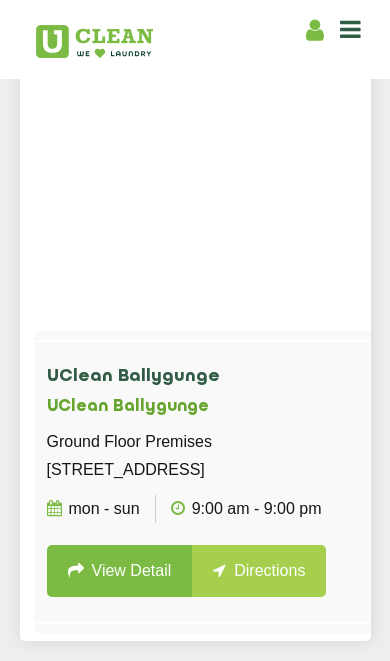 click on "Home  About us  Franchise  Services   [MEDICAL_DATA]  Laundry by Kg  Premium Laundry  Steam Ironing  Shoe Cleaning  Bag Cleaning  Curtain Cleaning  Sofa Cleaning  Carpet Cleaning  Pricing List  Locate Us" at bounding box center (195, 39) 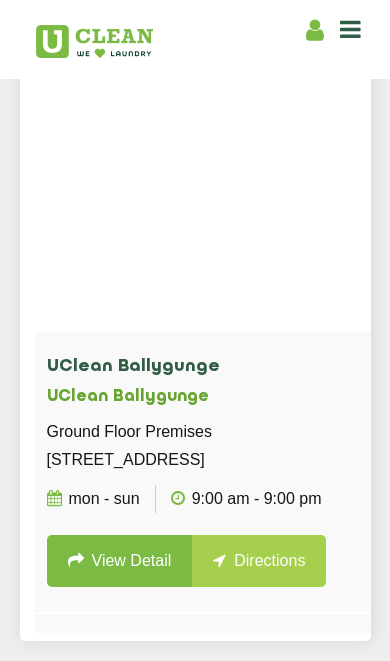 scroll, scrollTop: 27769, scrollLeft: 0, axis: vertical 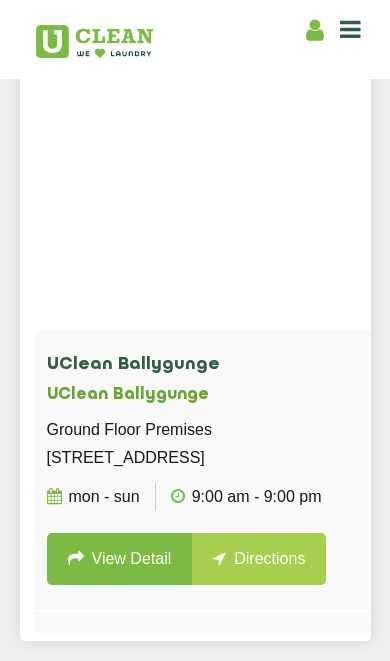 click at bounding box center (350, 29) 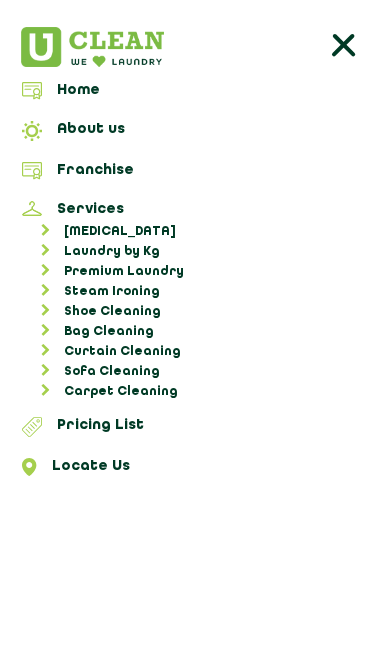 click at bounding box center [195, 47] 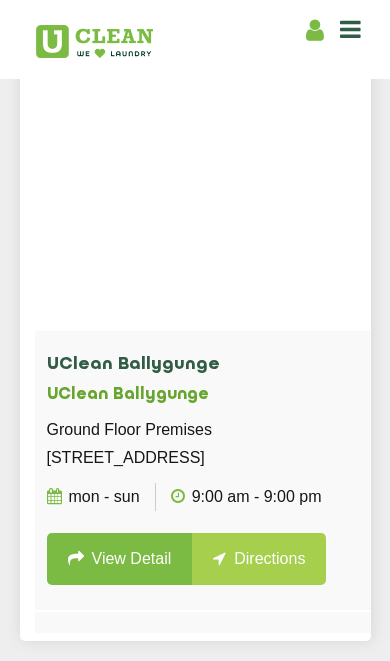 click at bounding box center [350, 29] 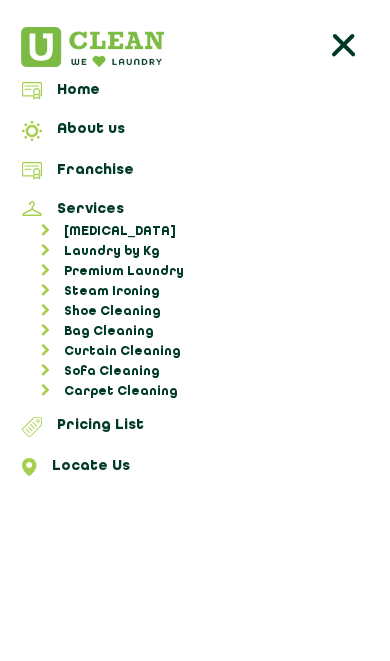 click on "Pricing List" at bounding box center (195, 430) 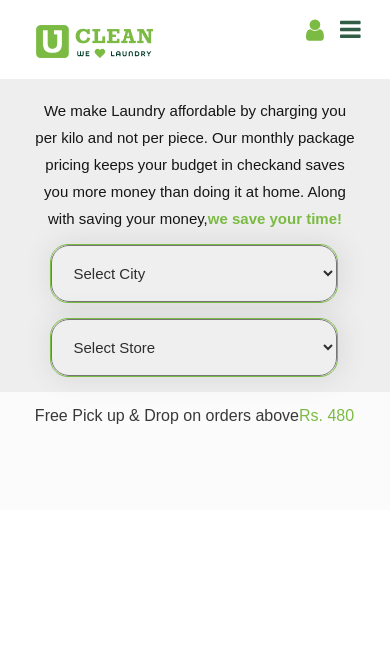 click on "Select city [GEOGRAPHIC_DATA] [GEOGRAPHIC_DATA] [GEOGRAPHIC_DATA] [GEOGRAPHIC_DATA] [GEOGRAPHIC_DATA] [GEOGRAPHIC_DATA] [GEOGRAPHIC_DATA] - [GEOGRAPHIC_DATA] Select [GEOGRAPHIC_DATA] [GEOGRAPHIC_DATA] [GEOGRAPHIC_DATA] [GEOGRAPHIC_DATA] [GEOGRAPHIC_DATA] [GEOGRAPHIC_DATA] [GEOGRAPHIC_DATA] [GEOGRAPHIC_DATA] [GEOGRAPHIC_DATA] [GEOGRAPHIC_DATA] [GEOGRAPHIC_DATA] [GEOGRAPHIC_DATA] [GEOGRAPHIC_DATA] [GEOGRAPHIC_DATA] [GEOGRAPHIC_DATA] [GEOGRAPHIC_DATA] [GEOGRAPHIC_DATA] [GEOGRAPHIC_DATA] [GEOGRAPHIC_DATA] [GEOGRAPHIC_DATA] [GEOGRAPHIC_DATA] [GEOGRAPHIC_DATA] [GEOGRAPHIC_DATA] [GEOGRAPHIC_DATA] [GEOGRAPHIC_DATA] [GEOGRAPHIC_DATA] [GEOGRAPHIC_DATA] [GEOGRAPHIC_DATA] [GEOGRAPHIC_DATA] [GEOGRAPHIC_DATA] [GEOGRAPHIC_DATA] [GEOGRAPHIC_DATA] [GEOGRAPHIC_DATA] [GEOGRAPHIC_DATA] [GEOGRAPHIC_DATA] [GEOGRAPHIC_DATA] [GEOGRAPHIC_DATA] [GEOGRAPHIC_DATA] [GEOGRAPHIC_DATA] [GEOGRAPHIC_DATA] [GEOGRAPHIC_DATA] [GEOGRAPHIC_DATA] [GEOGRAPHIC_DATA] [GEOGRAPHIC_DATA] [GEOGRAPHIC_DATA] [GEOGRAPHIC_DATA] [GEOGRAPHIC_DATA] [GEOGRAPHIC_DATA] [GEOGRAPHIC_DATA] [GEOGRAPHIC_DATA] [GEOGRAPHIC_DATA] [GEOGRAPHIC_DATA] [GEOGRAPHIC_DATA] [GEOGRAPHIC_DATA] [GEOGRAPHIC_DATA] [GEOGRAPHIC_DATA] [GEOGRAPHIC_DATA] [GEOGRAPHIC_DATA] [GEOGRAPHIC_DATA] [GEOGRAPHIC_DATA] [GEOGRAPHIC_DATA] [GEOGRAPHIC_DATA] [GEOGRAPHIC_DATA] [GEOGRAPHIC_DATA] [GEOGRAPHIC_DATA] [GEOGRAPHIC_DATA] [GEOGRAPHIC_DATA] [GEOGRAPHIC_DATA] [GEOGRAPHIC_DATA] [GEOGRAPHIC_DATA] [GEOGRAPHIC_DATA] [GEOGRAPHIC_DATA] [GEOGRAPHIC_DATA] [GEOGRAPHIC_DATA] [GEOGRAPHIC_DATA] [GEOGRAPHIC_DATA] [GEOGRAPHIC_DATA] [GEOGRAPHIC_DATA] - Select [GEOGRAPHIC_DATA] [GEOGRAPHIC_DATA] [GEOGRAPHIC_DATA] [GEOGRAPHIC_DATA] [GEOGRAPHIC_DATA] [GEOGRAPHIC_DATA] [GEOGRAPHIC_DATA] [GEOGRAPHIC_DATA] [GEOGRAPHIC_DATA] [GEOGRAPHIC_DATA] [GEOGRAPHIC_DATA] [GEOGRAPHIC_DATA] [GEOGRAPHIC_DATA] [GEOGRAPHIC_DATA] [GEOGRAPHIC_DATA] [GEOGRAPHIC_DATA] [GEOGRAPHIC_DATA] [GEOGRAPHIC_DATA] [GEOGRAPHIC_DATA] [GEOGRAPHIC_DATA] [GEOGRAPHIC_DATA] [GEOGRAPHIC_DATA] [GEOGRAPHIC_DATA] [GEOGRAPHIC_DATA] [GEOGRAPHIC_DATA] [GEOGRAPHIC_DATA] [GEOGRAPHIC_DATA] [GEOGRAPHIC_DATA] [GEOGRAPHIC_DATA] [GEOGRAPHIC_DATA] [GEOGRAPHIC_DATA] [GEOGRAPHIC_DATA]" at bounding box center (194, 273) 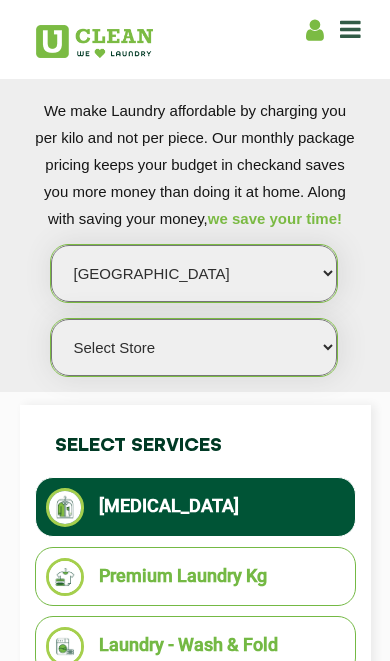 click on "Select Store UClean Narsingi UClean Nizampet UClean Sangareddy UClean Gachibowli [GEOGRAPHIC_DATA] Tellapur [GEOGRAPHIC_DATA] [GEOGRAPHIC_DATA] [PERSON_NAME][GEOGRAPHIC_DATA] [GEOGRAPHIC_DATA] Kokapet [GEOGRAPHIC_DATA] - [GEOGRAPHIC_DATA]" at bounding box center (194, 347) 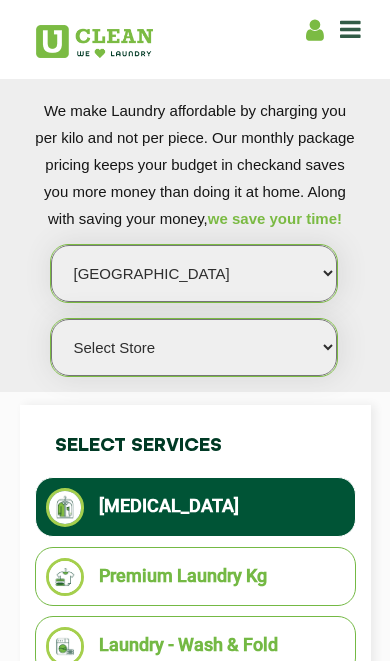 select on "309" 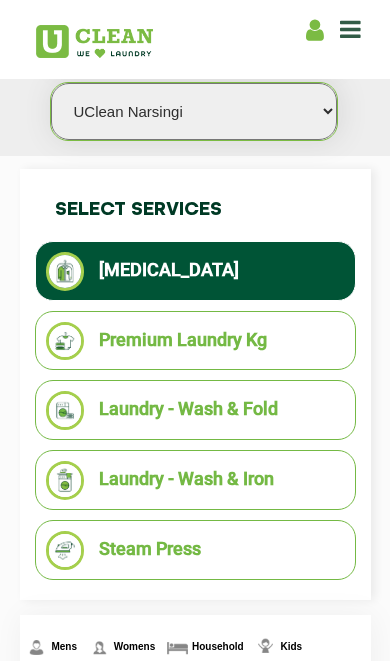 scroll, scrollTop: 251, scrollLeft: 0, axis: vertical 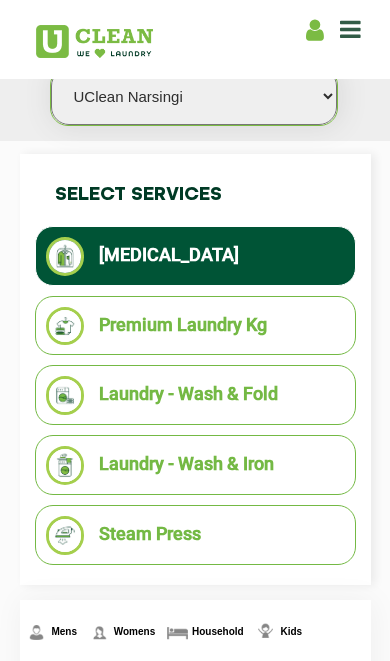 click on "Premium Laundry Kg" at bounding box center (195, 326) 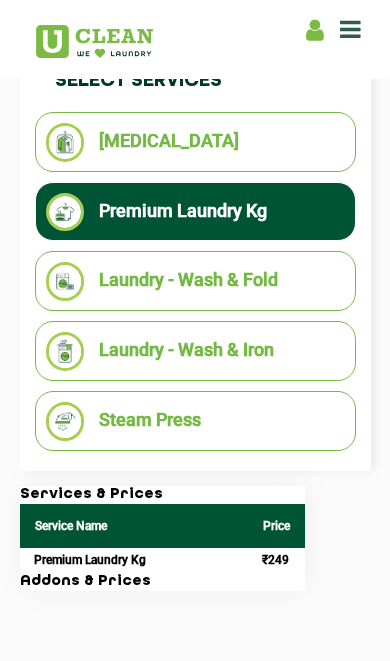 scroll, scrollTop: 395, scrollLeft: 0, axis: vertical 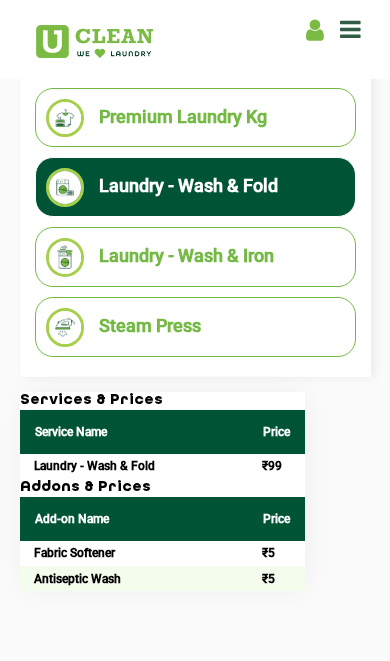click on "Laundry - Wash & Iron" at bounding box center [195, 257] 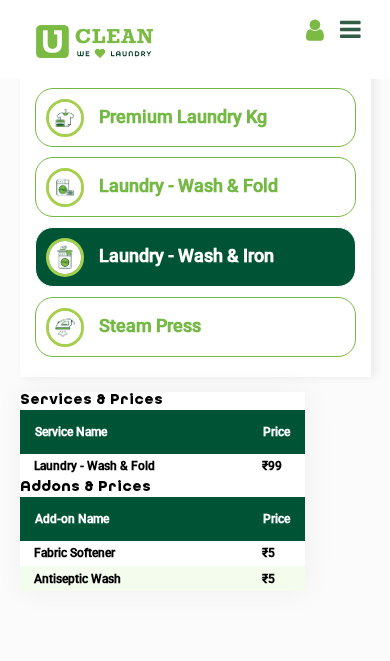click on "Steam Press" at bounding box center (195, 327) 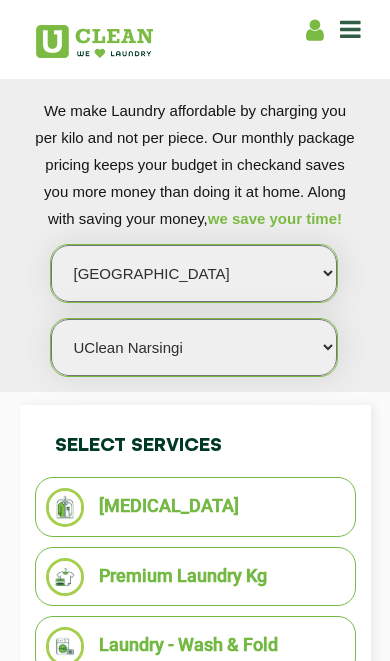 scroll, scrollTop: 0, scrollLeft: 0, axis: both 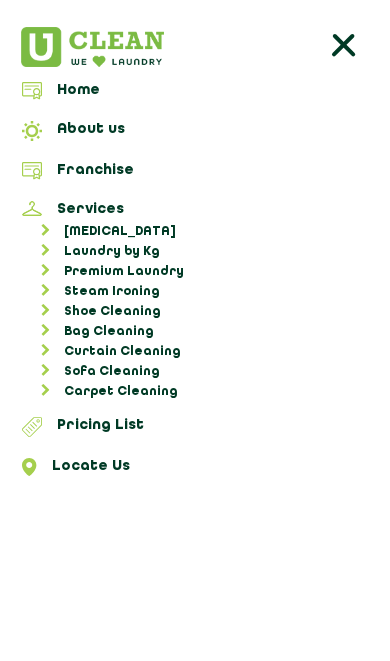 click on "Premium Laundry" at bounding box center [205, 272] 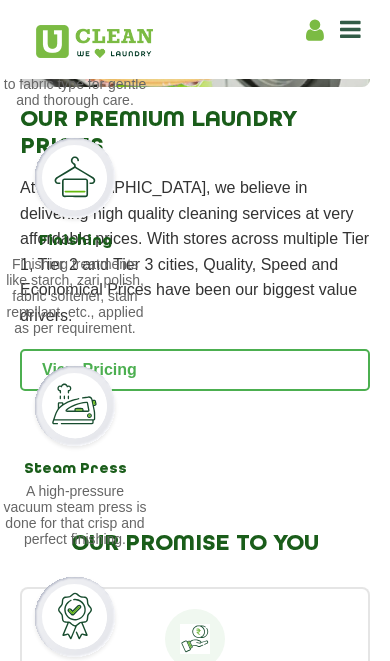 scroll, scrollTop: 6190, scrollLeft: 0, axis: vertical 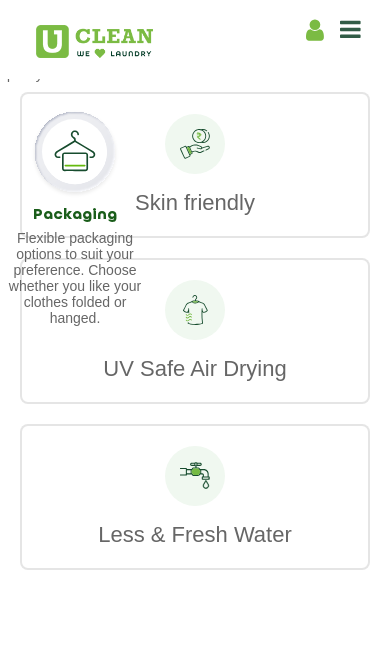 click at bounding box center [350, 29] 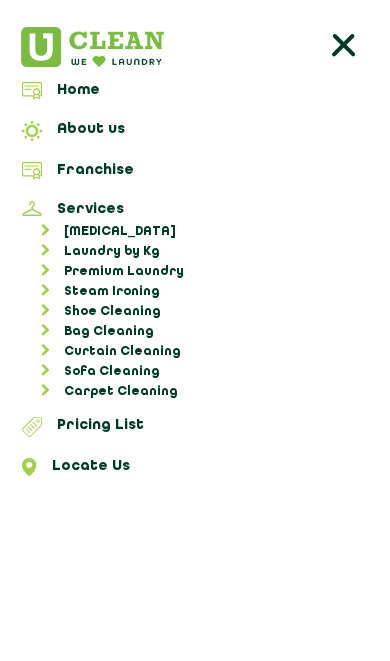 click on "About us" at bounding box center (195, 134) 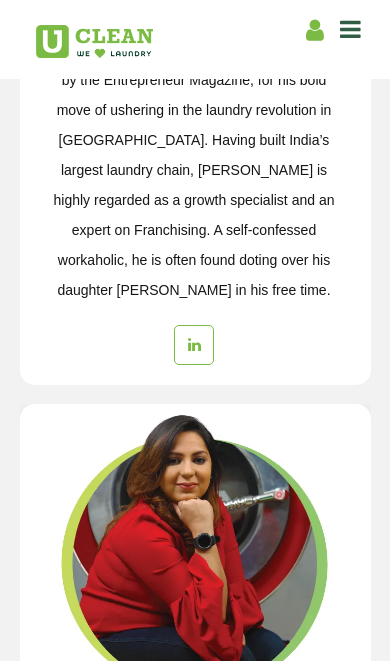 scroll, scrollTop: 3526, scrollLeft: 0, axis: vertical 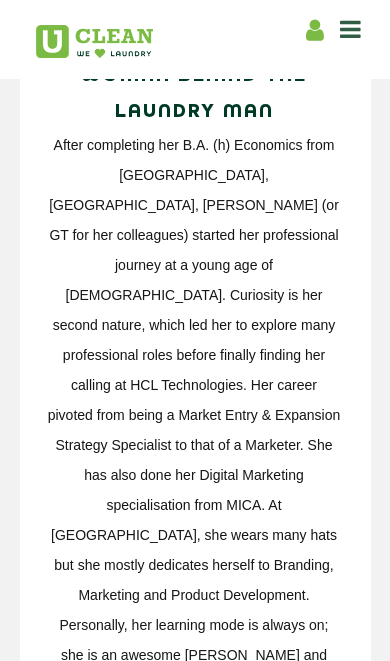 click at bounding box center [350, 29] 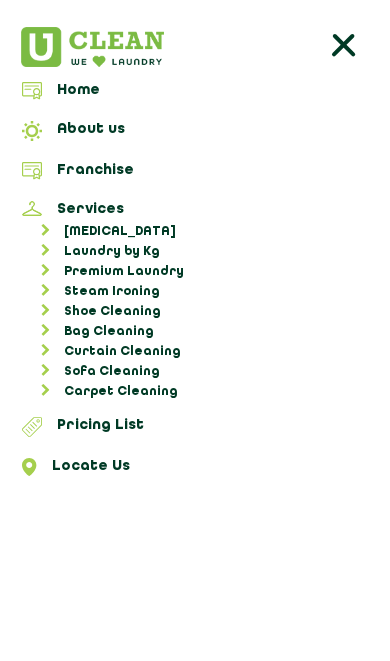 scroll, scrollTop: 4300, scrollLeft: 0, axis: vertical 